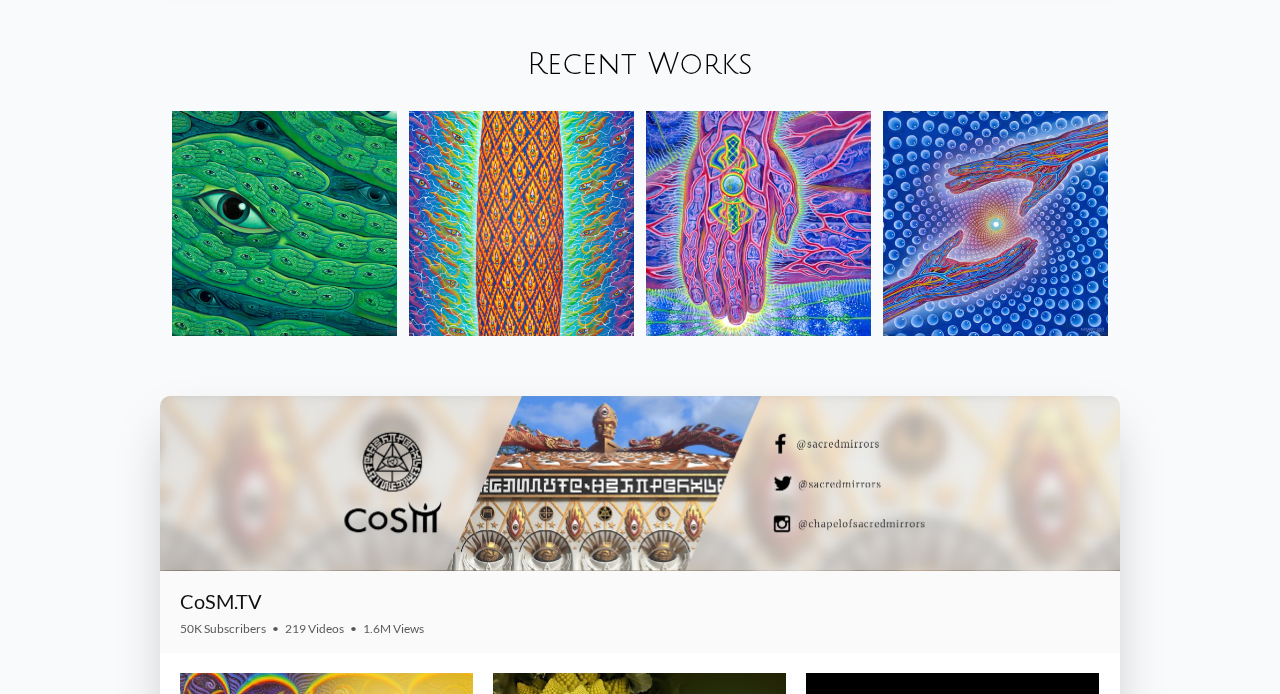 scroll, scrollTop: 2256, scrollLeft: 0, axis: vertical 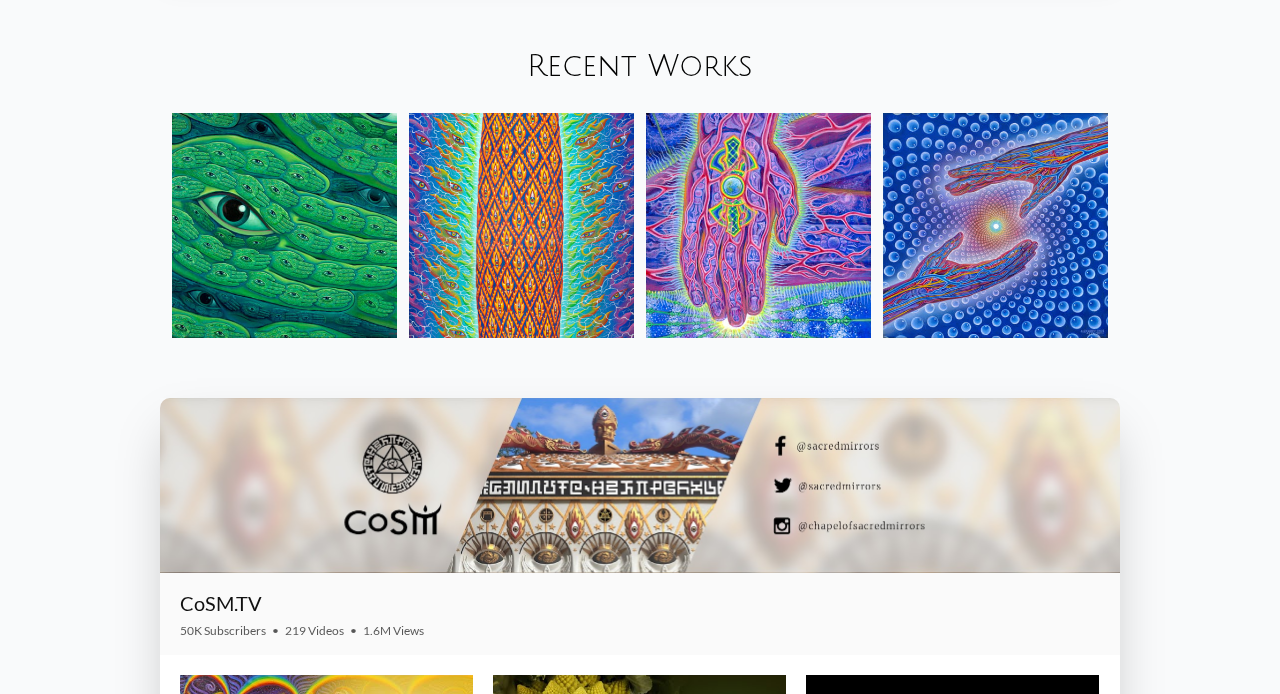click at bounding box center [284, 225] 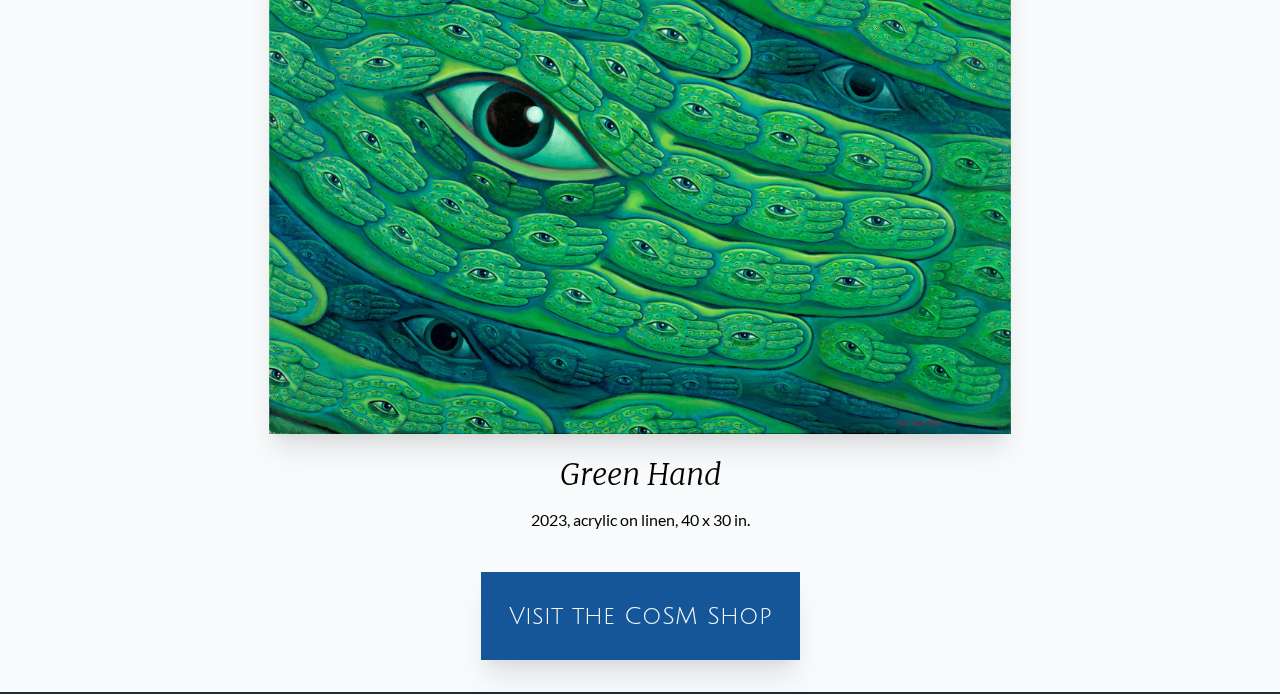 scroll, scrollTop: 261, scrollLeft: 0, axis: vertical 